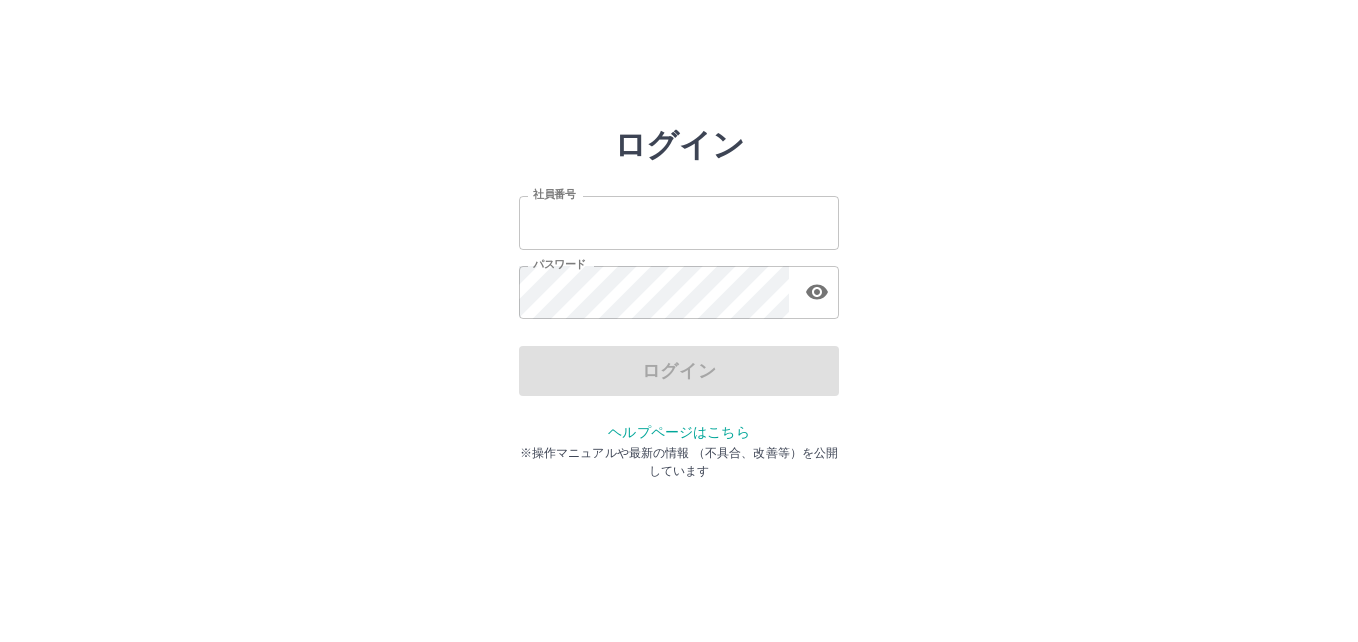 scroll, scrollTop: 0, scrollLeft: 0, axis: both 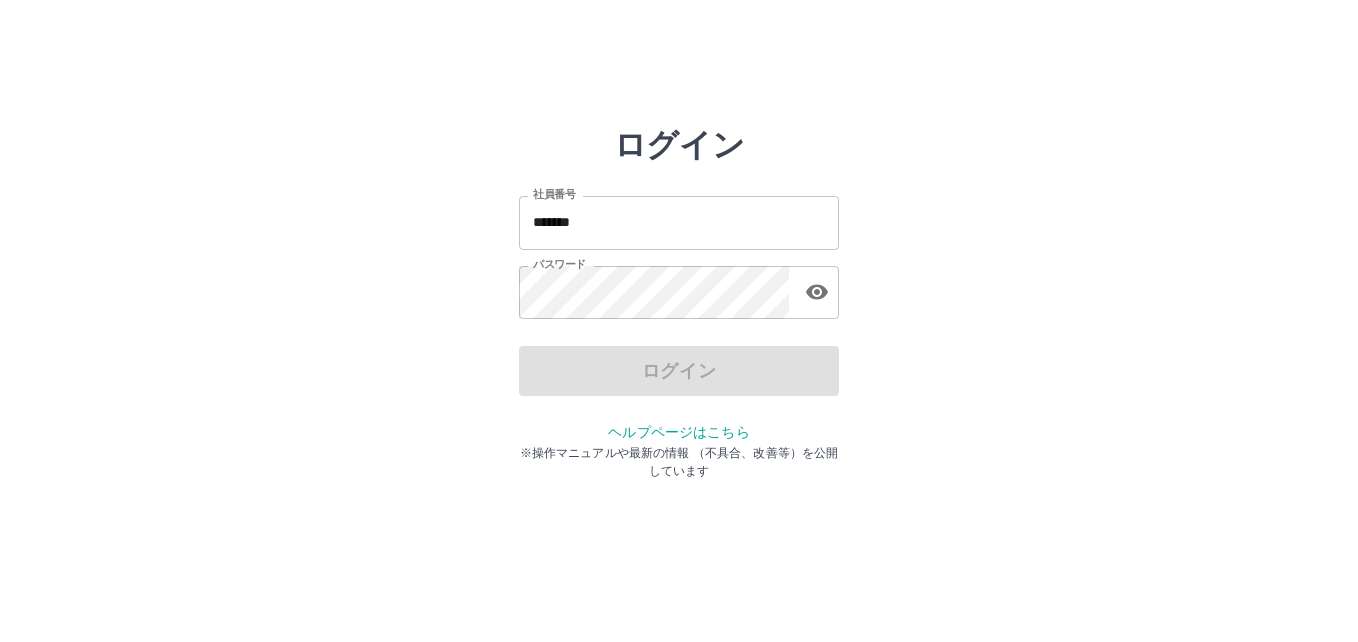 click on "*******" at bounding box center [679, 222] 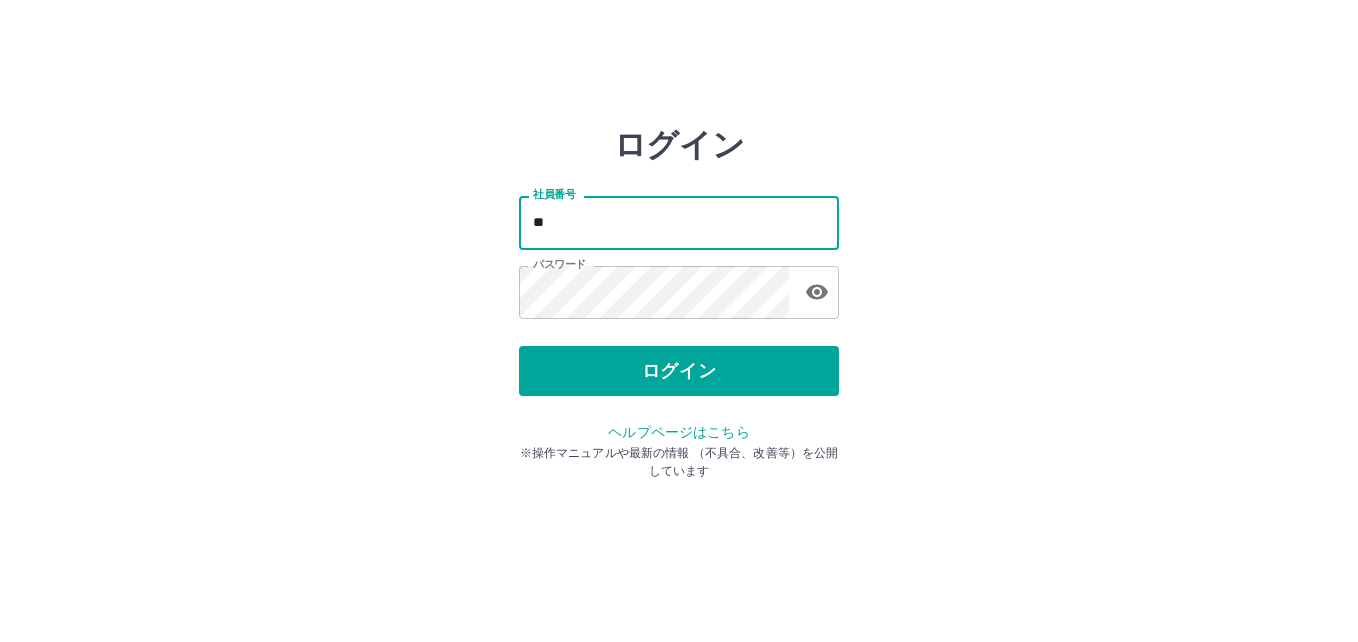 type on "*" 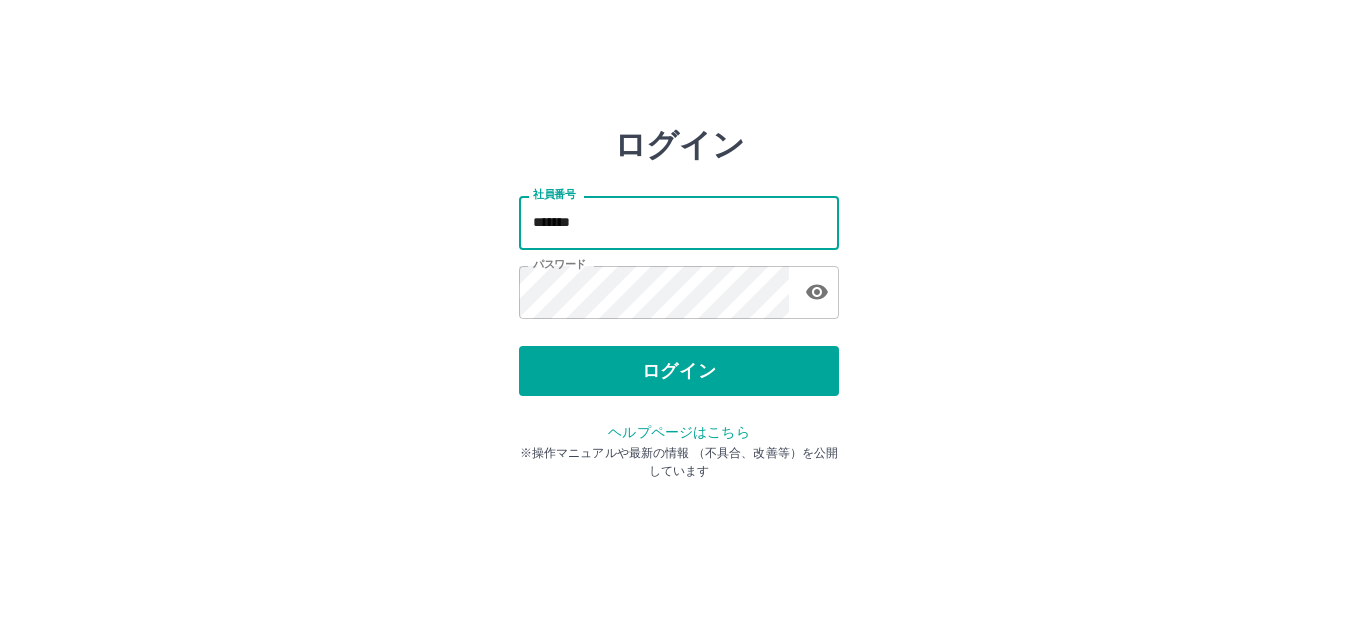 type on "*******" 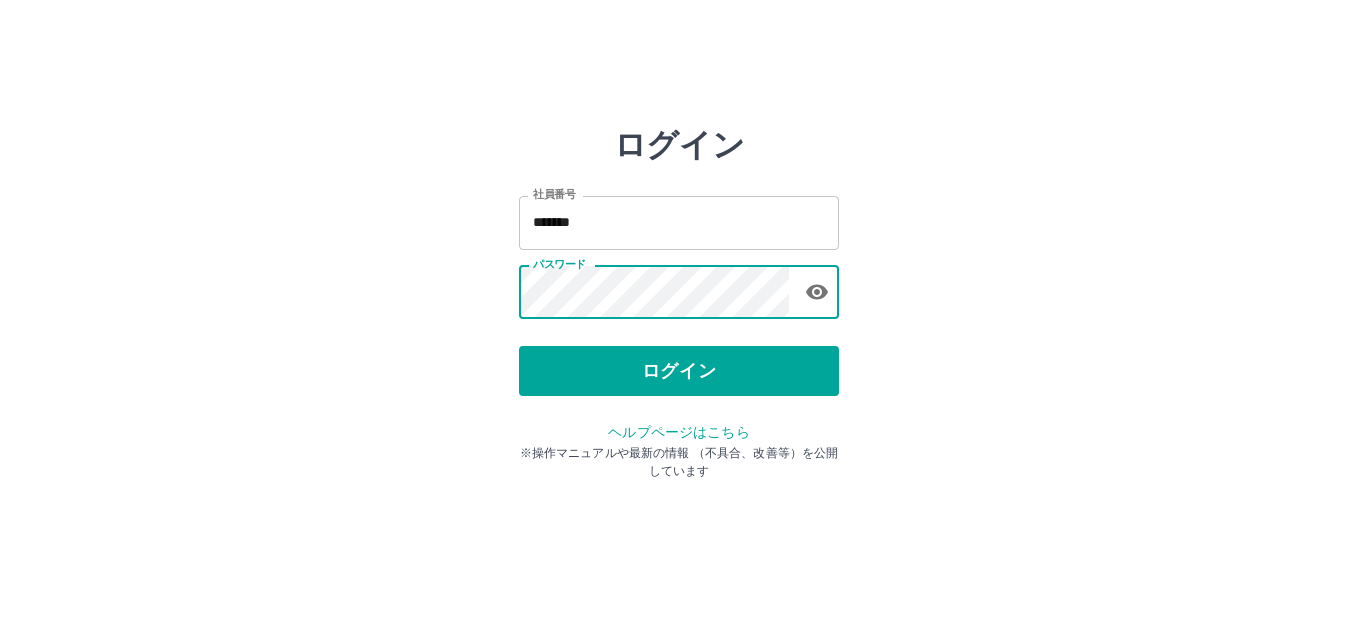 click on "ログイン" at bounding box center (679, 371) 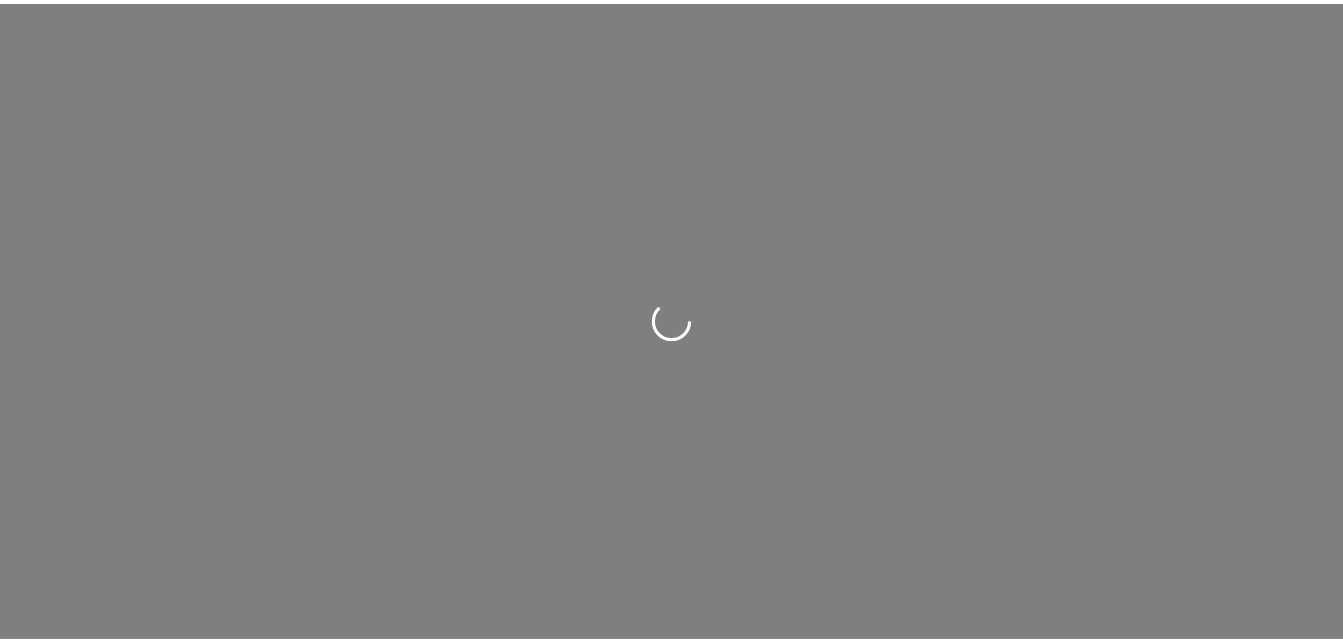 scroll, scrollTop: 0, scrollLeft: 0, axis: both 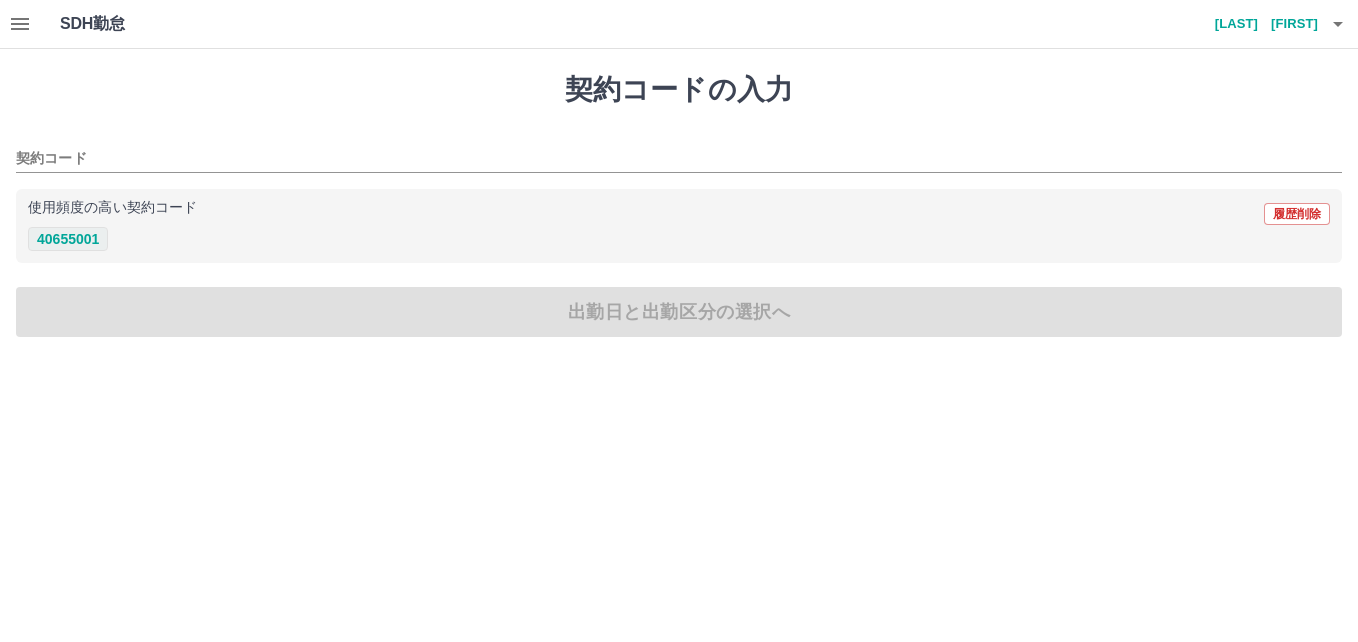click on "40655001" at bounding box center (68, 239) 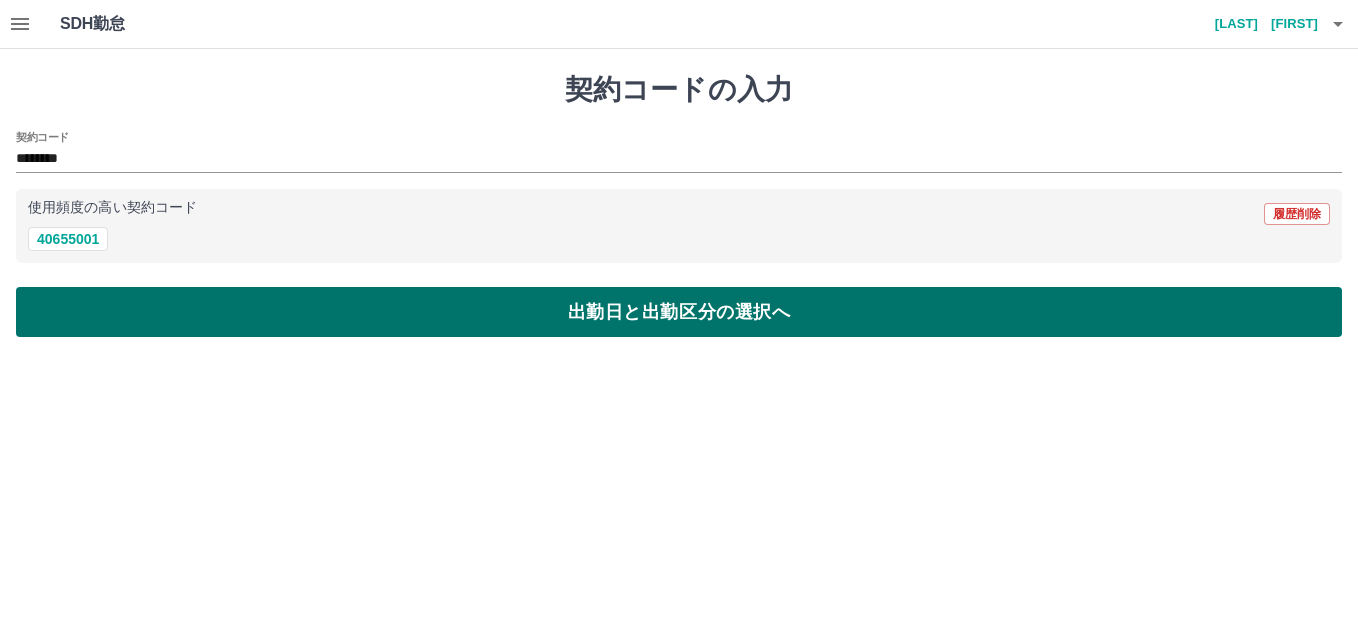 click on "出勤日と出勤区分の選択へ" at bounding box center (679, 312) 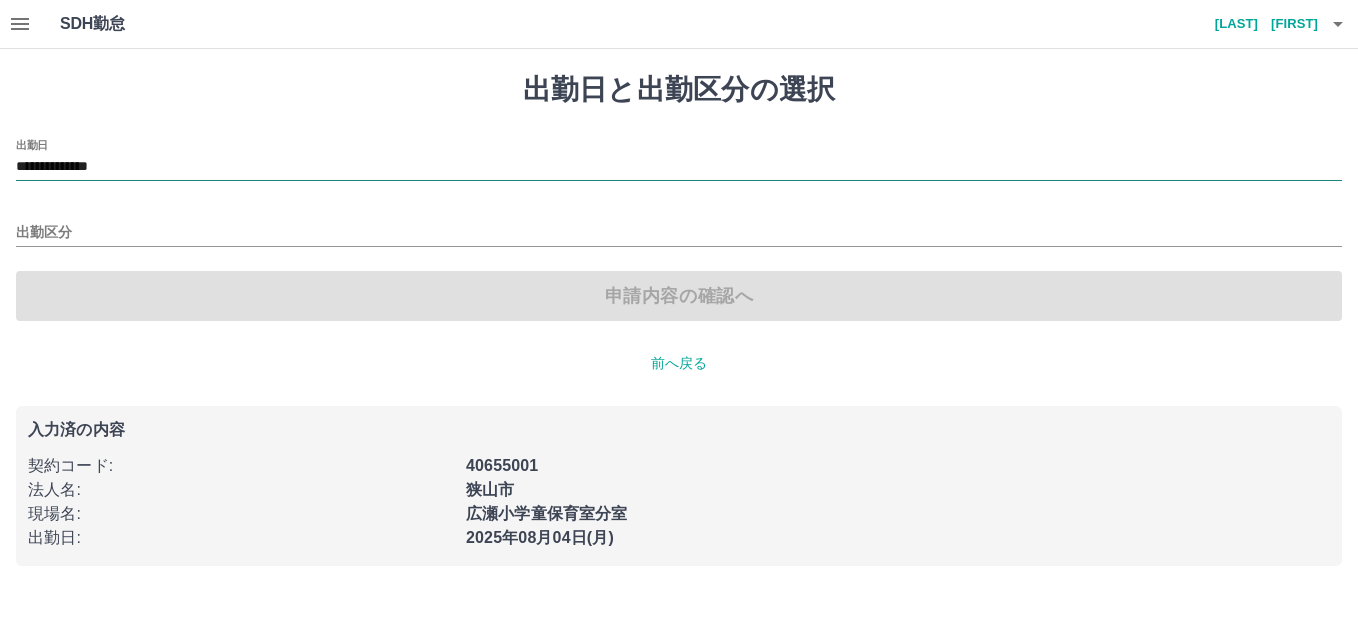 click on "**********" at bounding box center [679, 167] 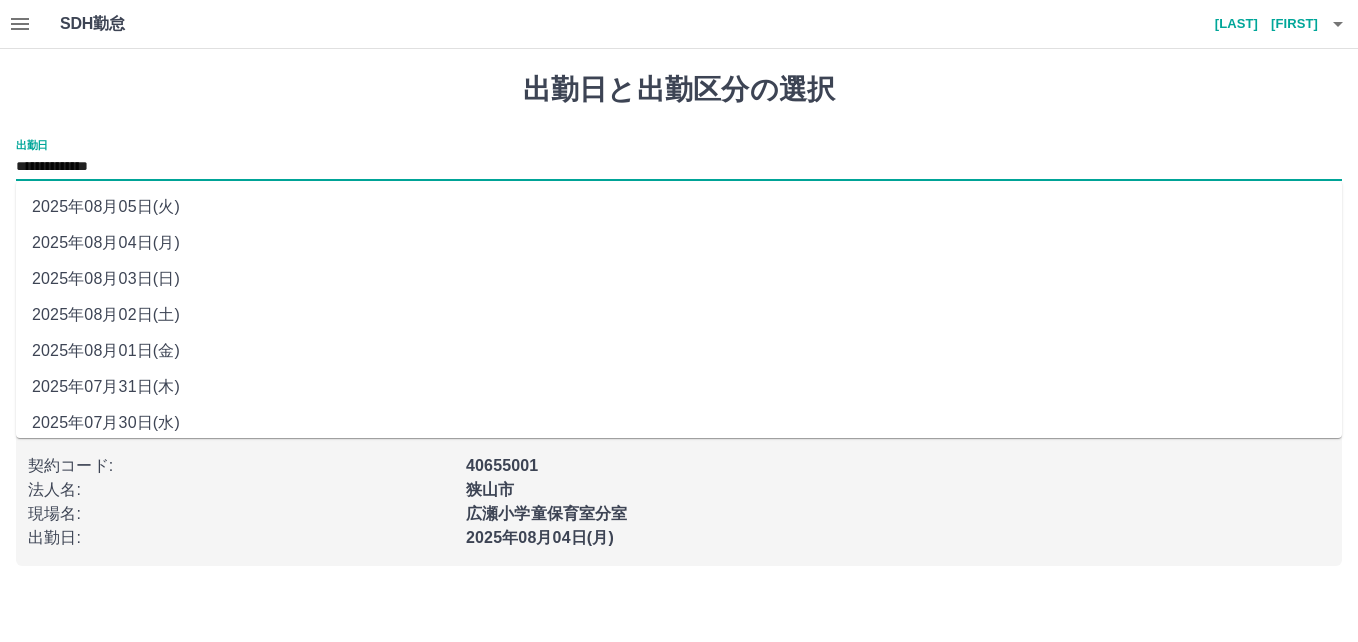 click on "**********" at bounding box center (679, 319) 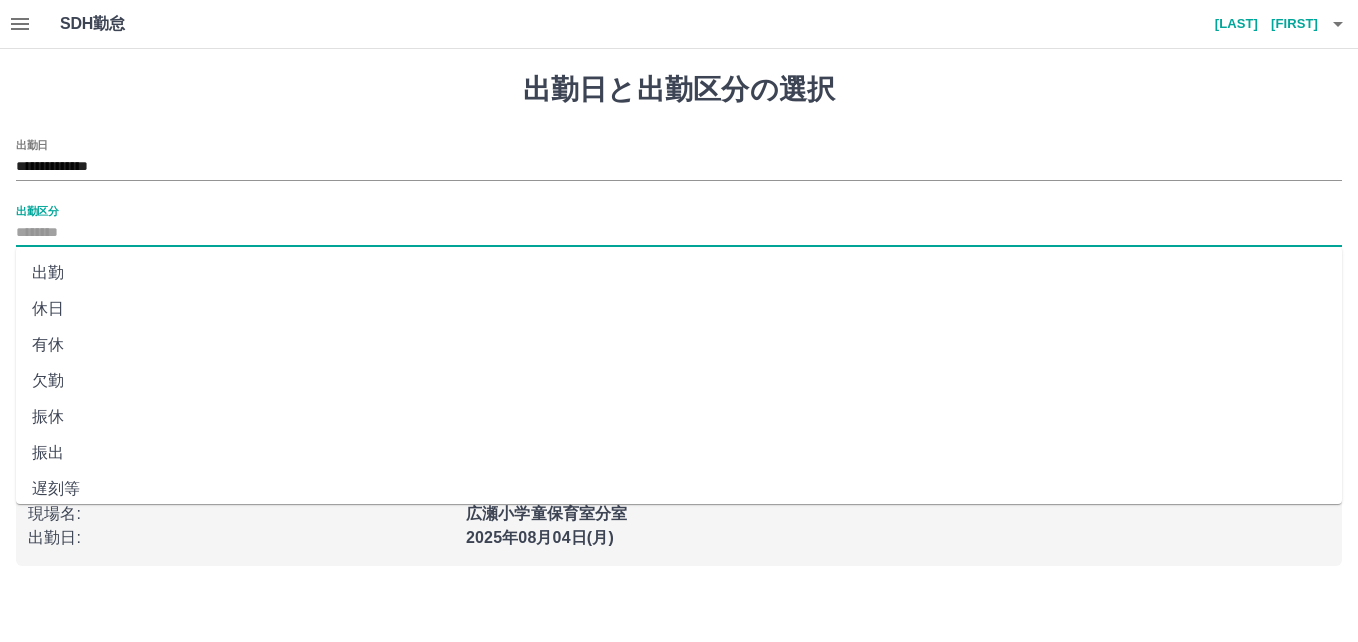 click on "出勤区分" at bounding box center (679, 233) 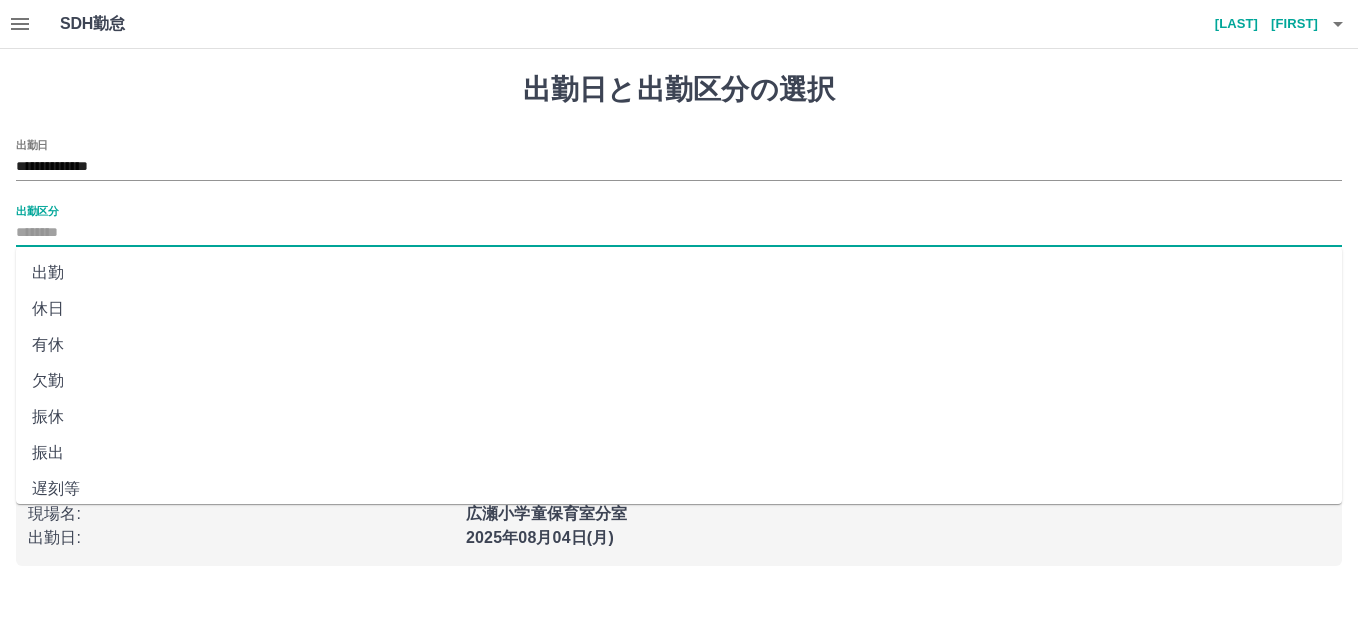 click on "出勤" at bounding box center [679, 273] 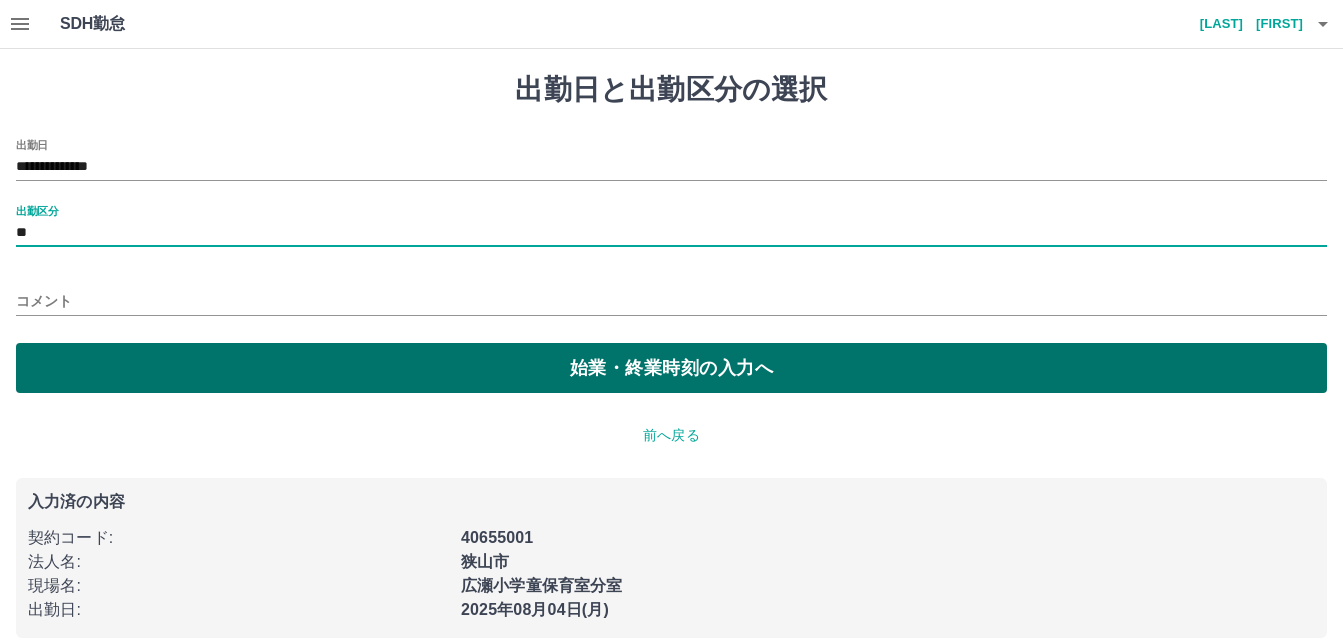 click on "始業・終業時刻の入力へ" at bounding box center [671, 368] 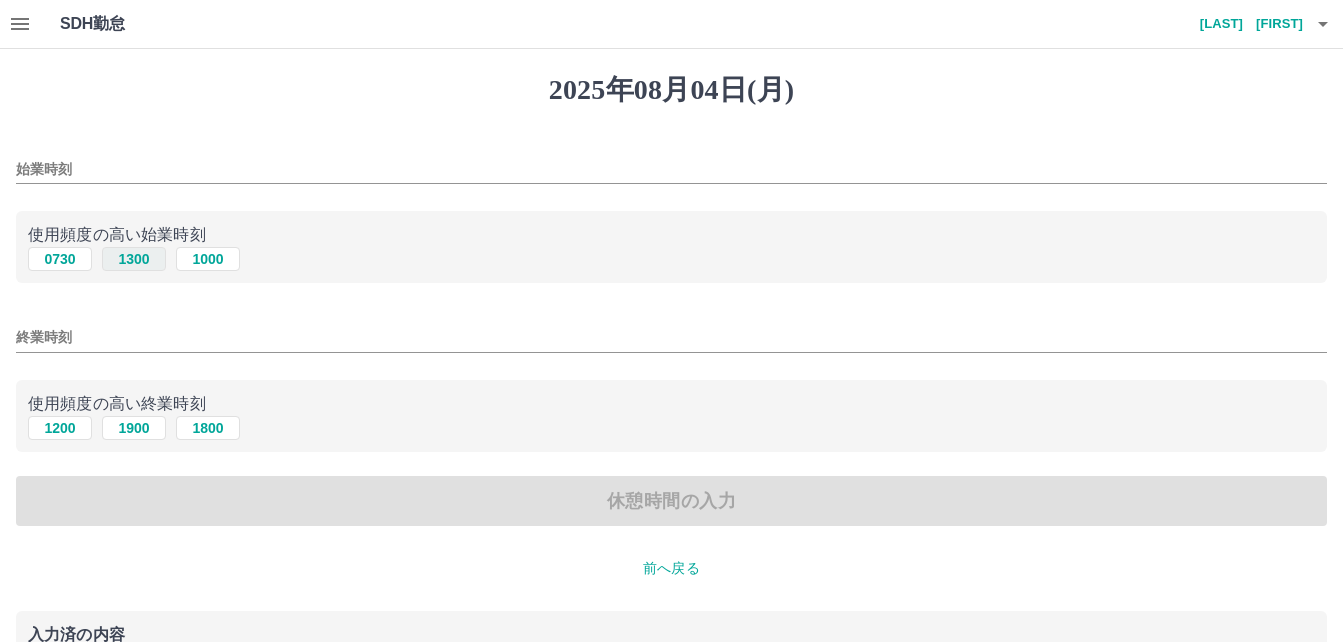 click on "1300" at bounding box center (134, 259) 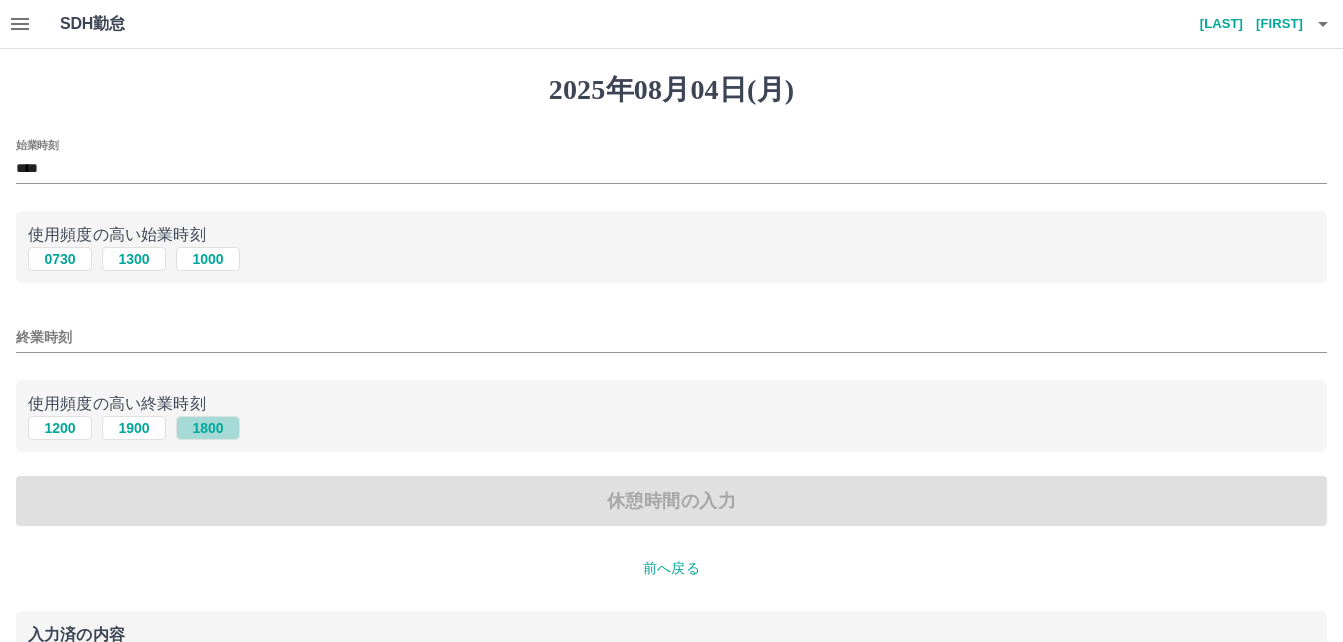 click on "1800" at bounding box center (208, 428) 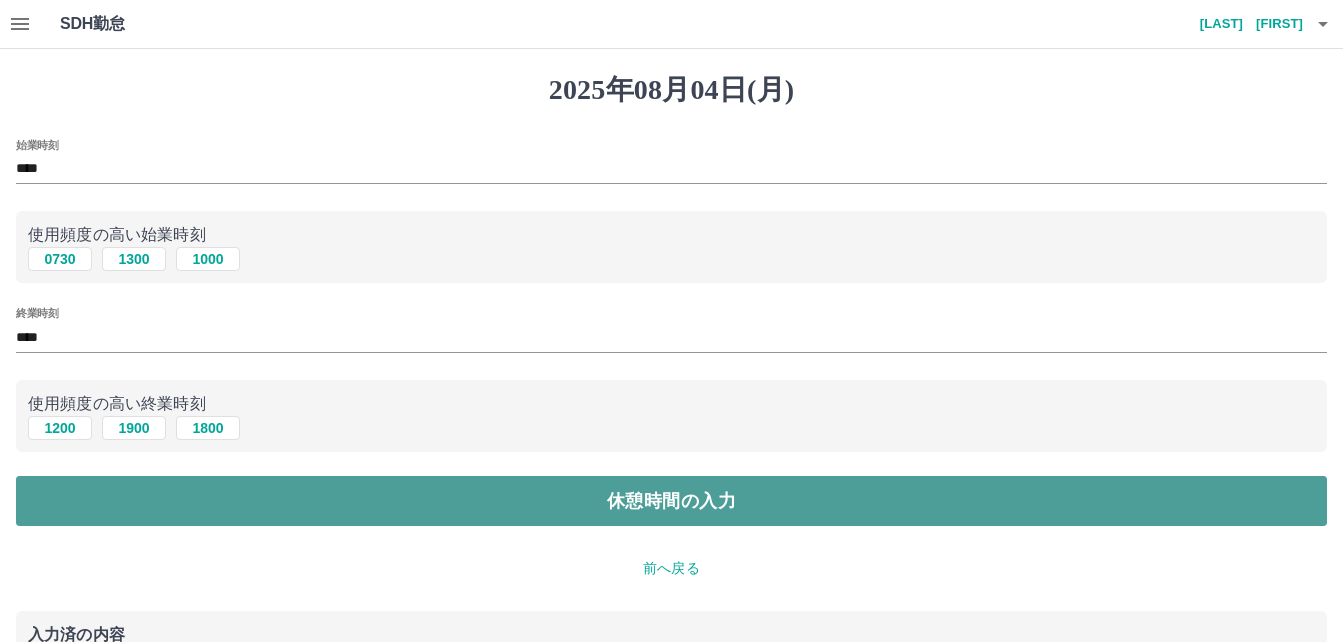 click on "休憩時間の入力" at bounding box center (671, 501) 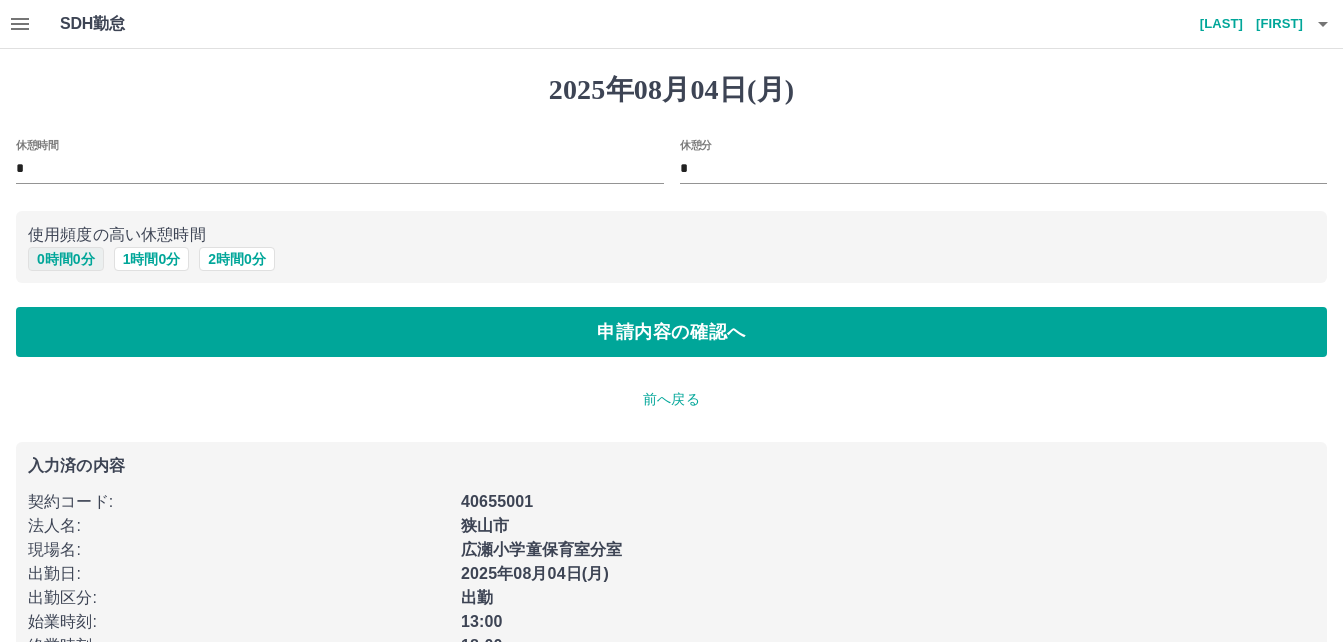 click on "0 時間 0 分" at bounding box center [66, 259] 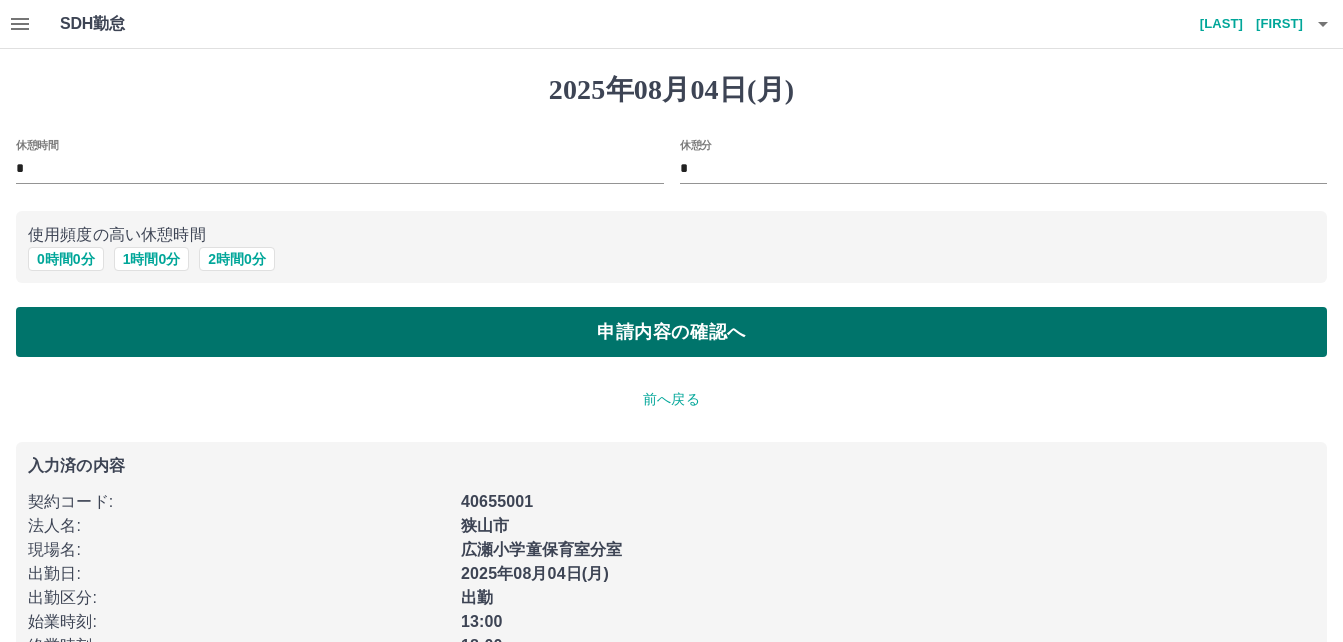 click on "申請内容の確認へ" at bounding box center (671, 332) 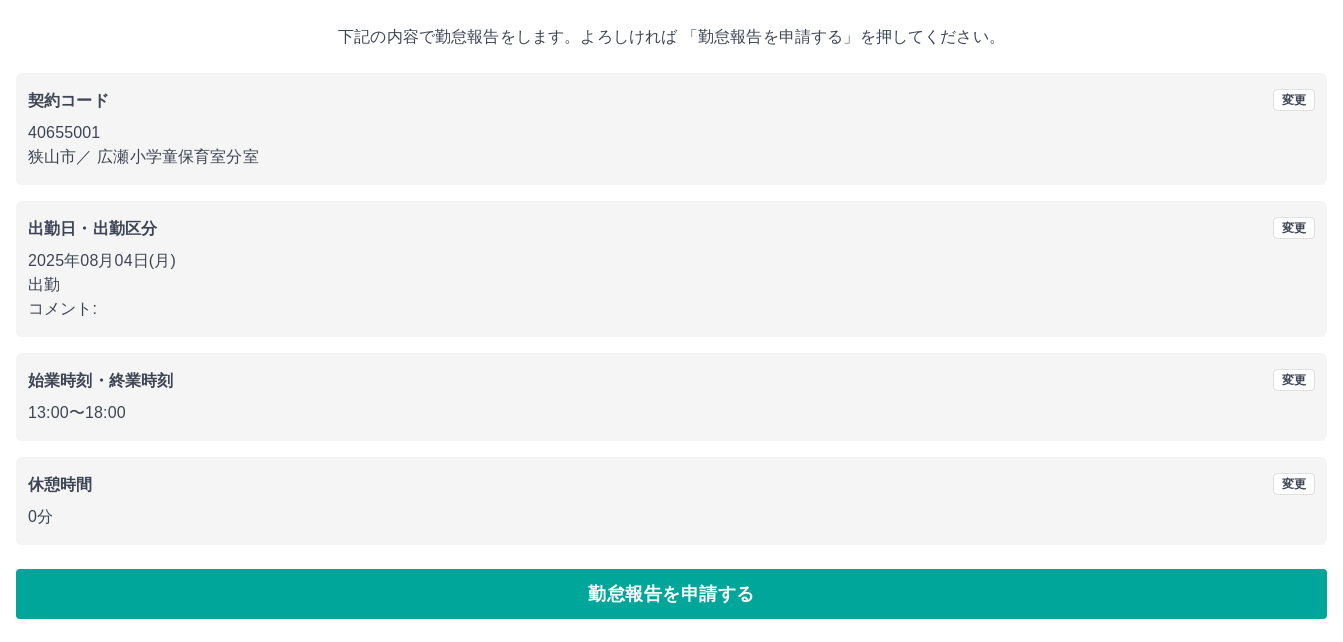 scroll, scrollTop: 107, scrollLeft: 0, axis: vertical 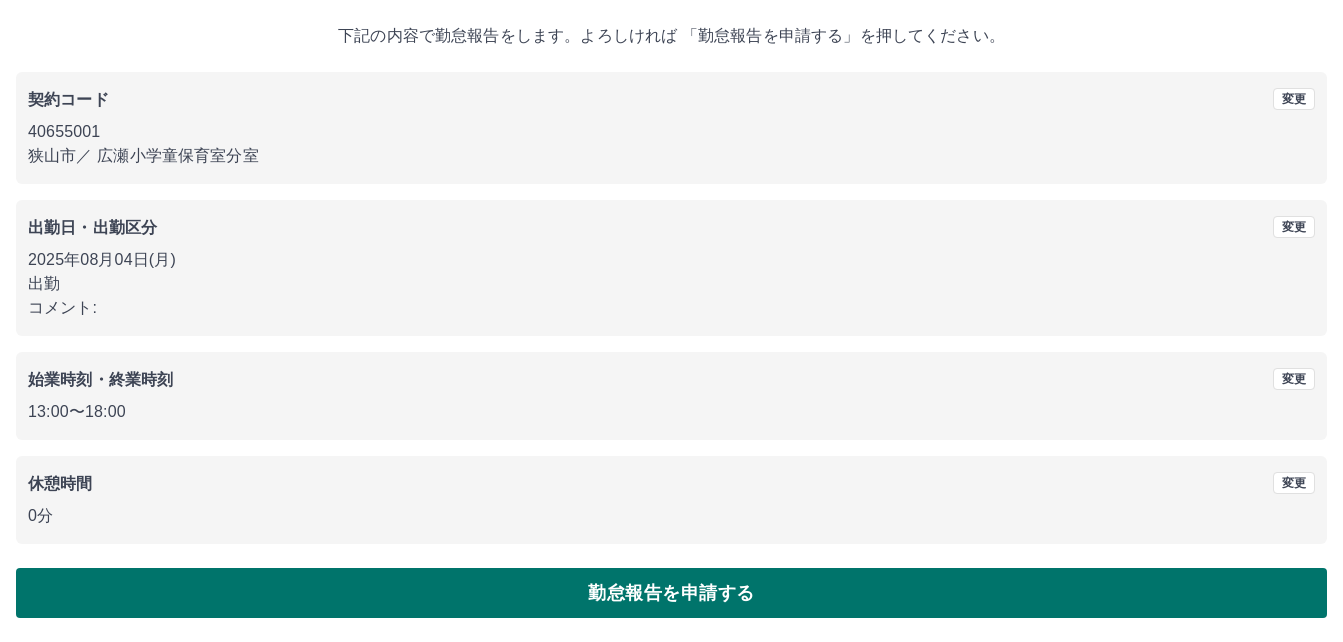 click on "勤怠報告を申請する" at bounding box center (671, 593) 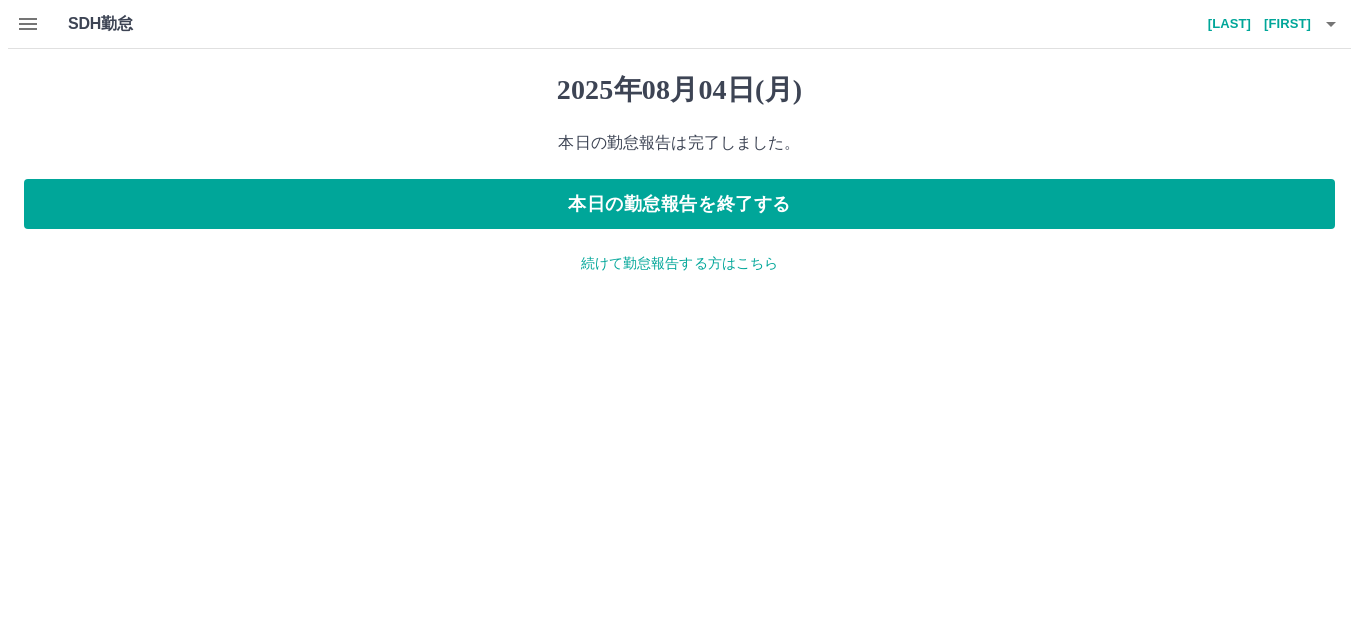 scroll, scrollTop: 0, scrollLeft: 0, axis: both 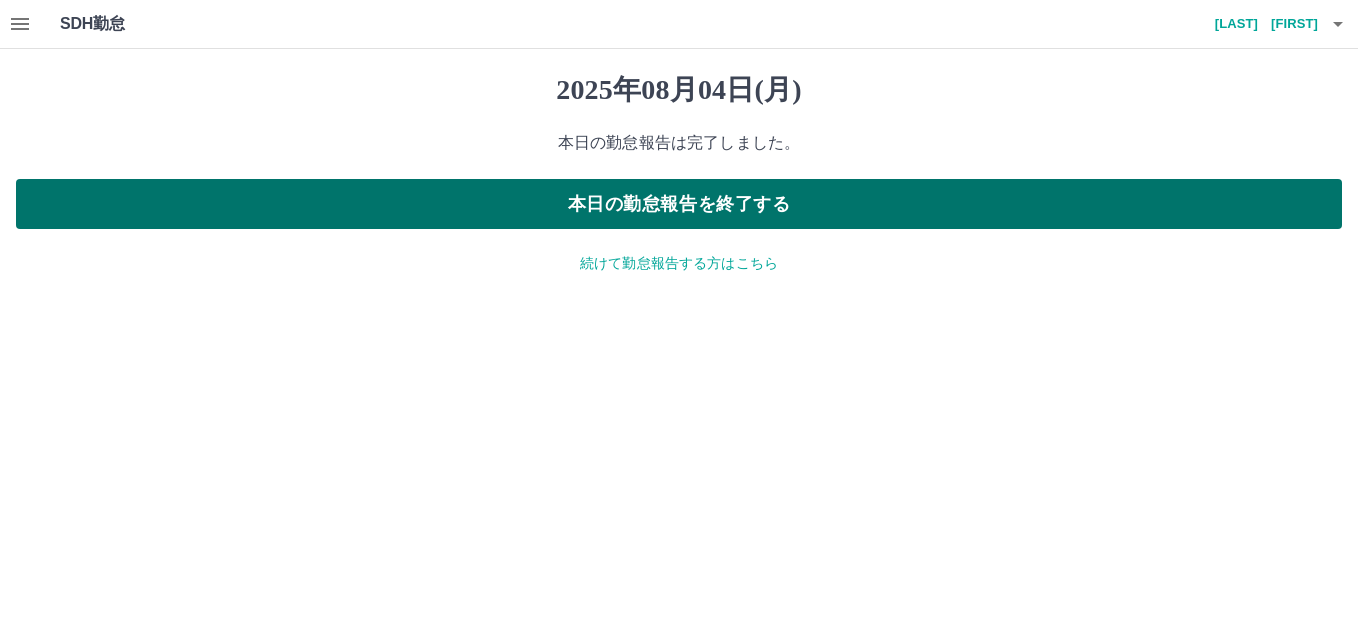 click on "本日の勤怠報告を終了する" at bounding box center (679, 204) 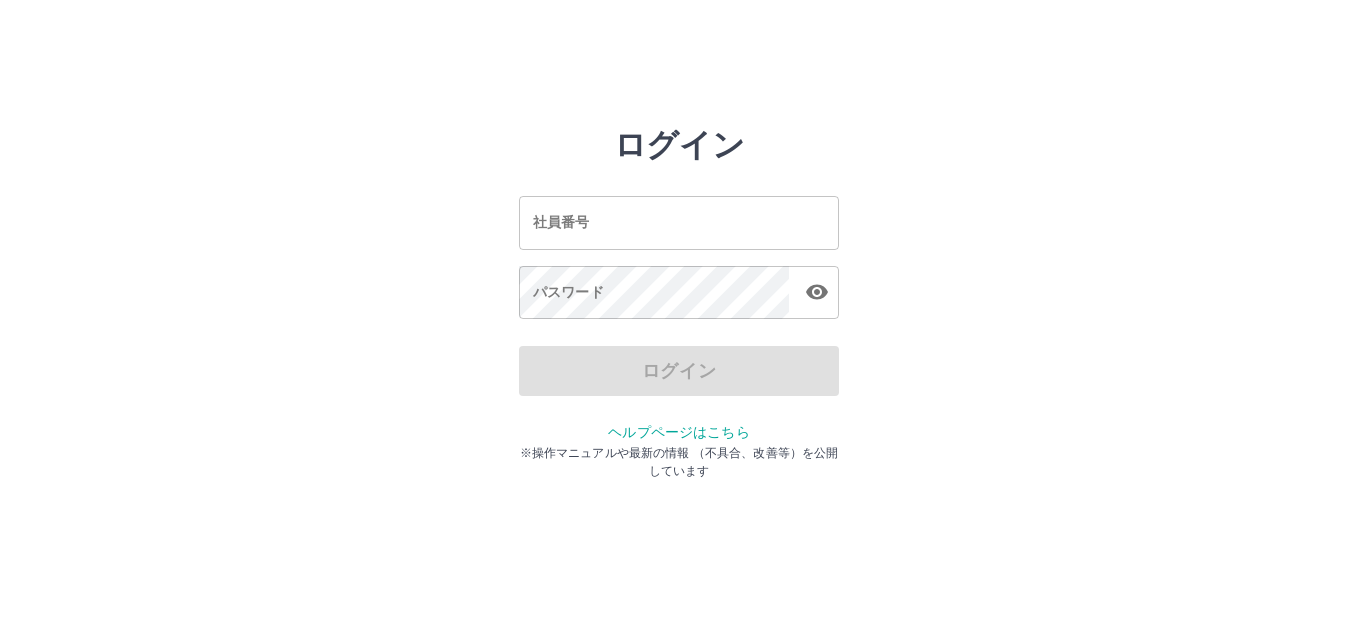 scroll, scrollTop: 0, scrollLeft: 0, axis: both 